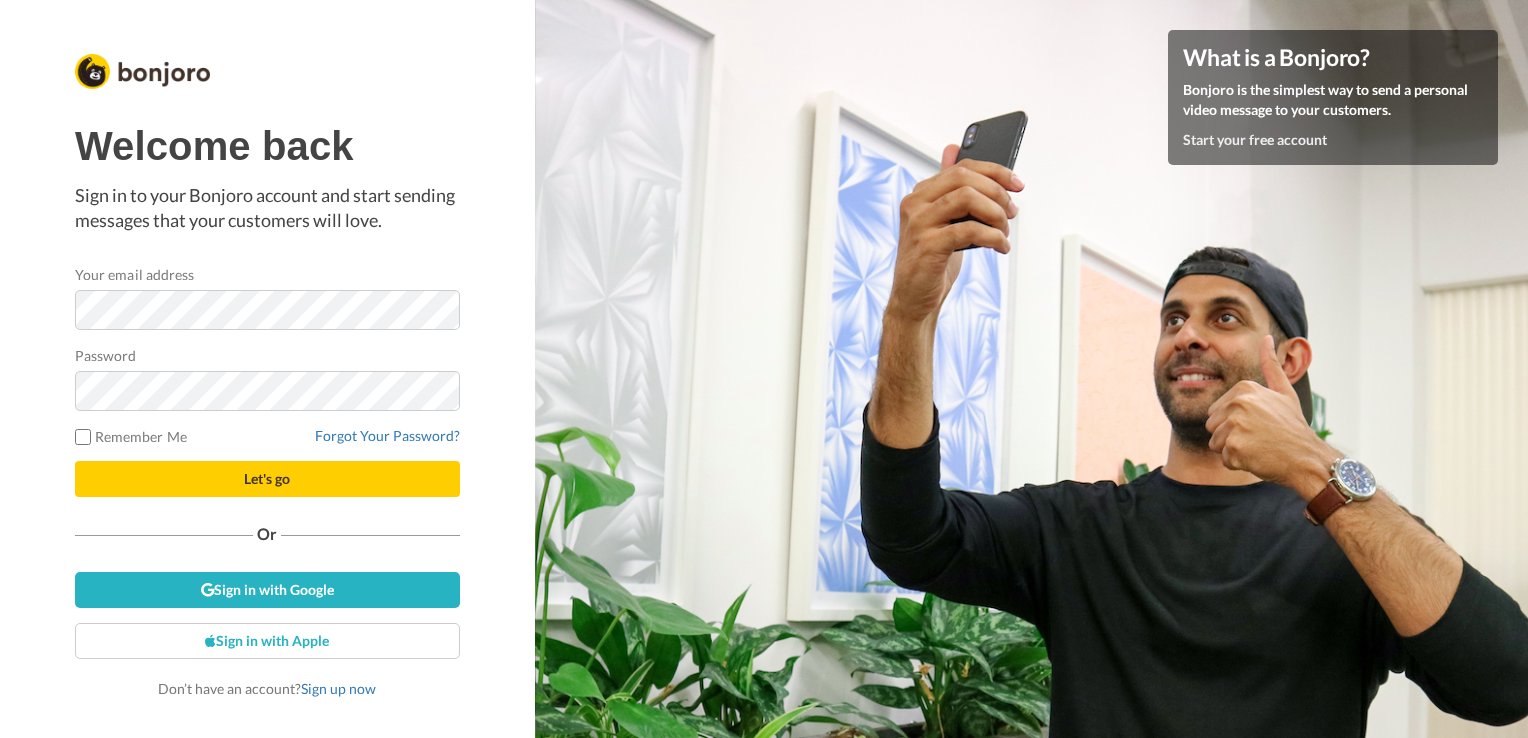 scroll, scrollTop: 0, scrollLeft: 0, axis: both 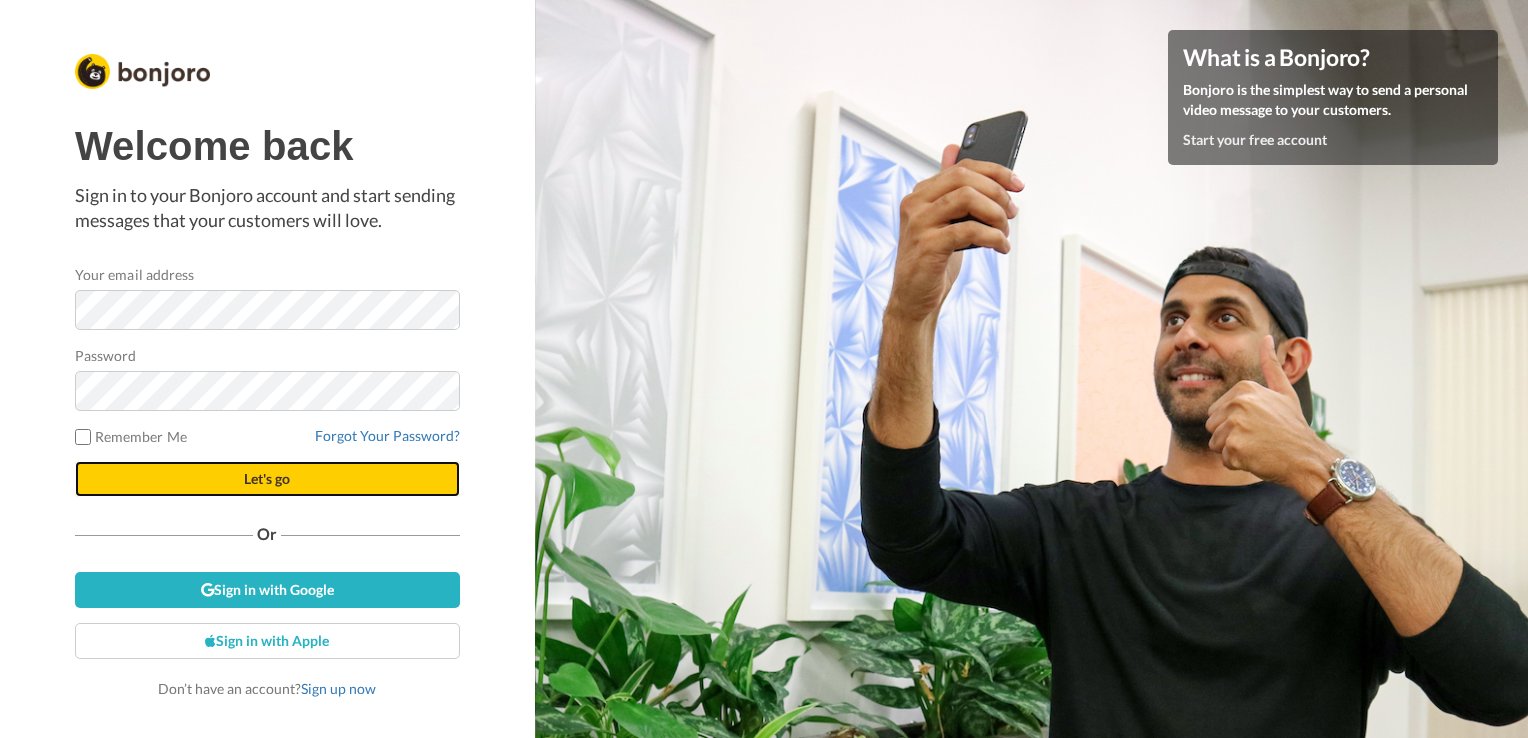 click on "Let's go" at bounding box center (267, 478) 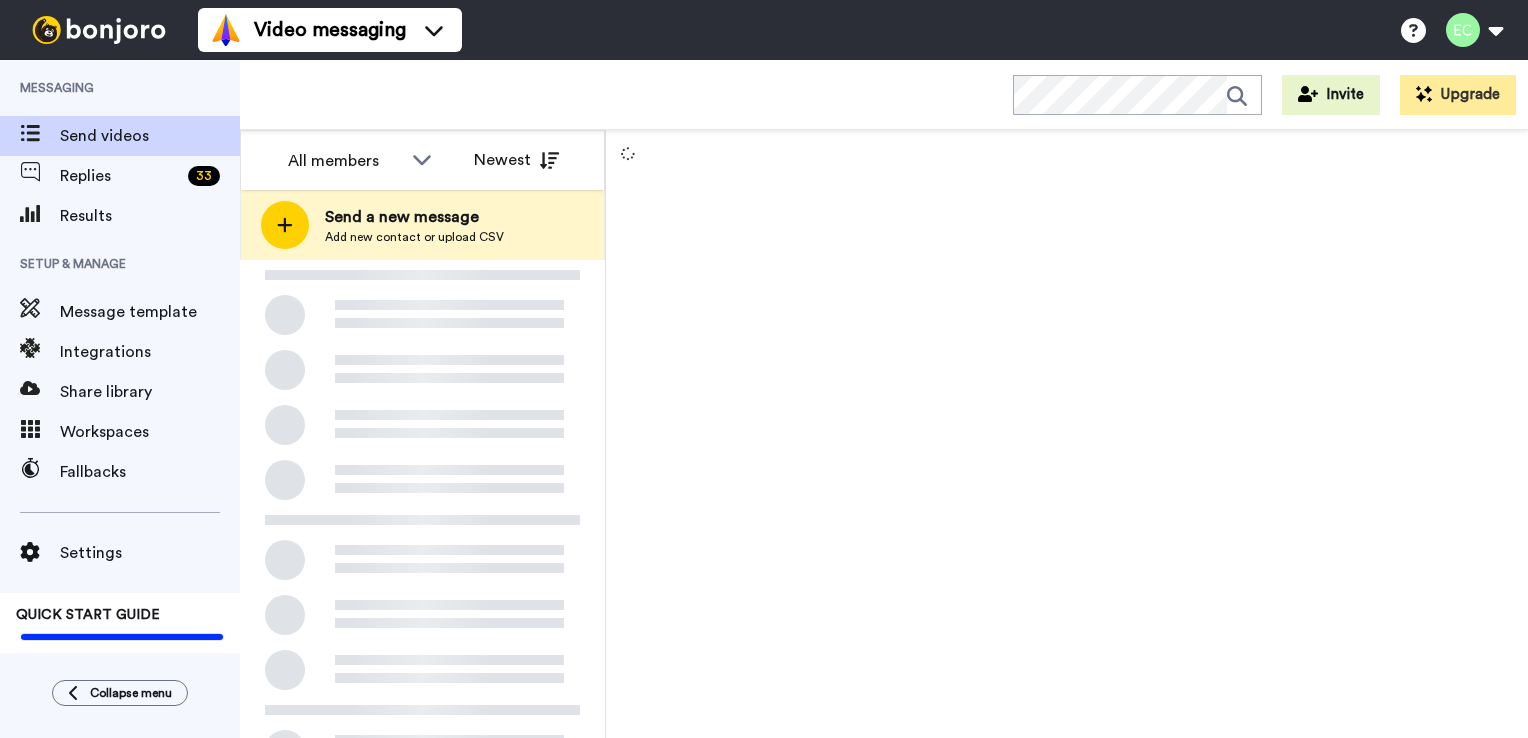 scroll, scrollTop: 0, scrollLeft: 0, axis: both 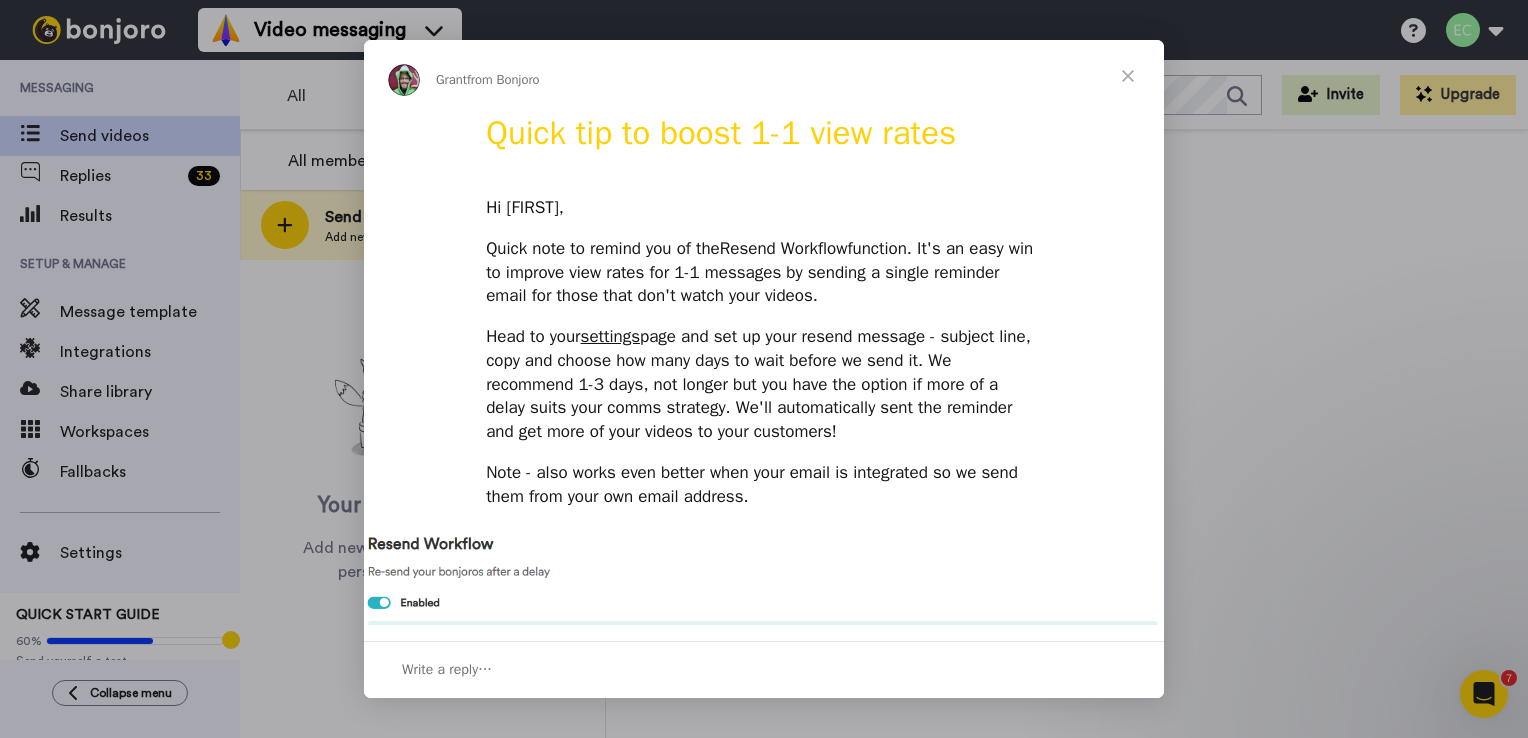 click at bounding box center (1128, 76) 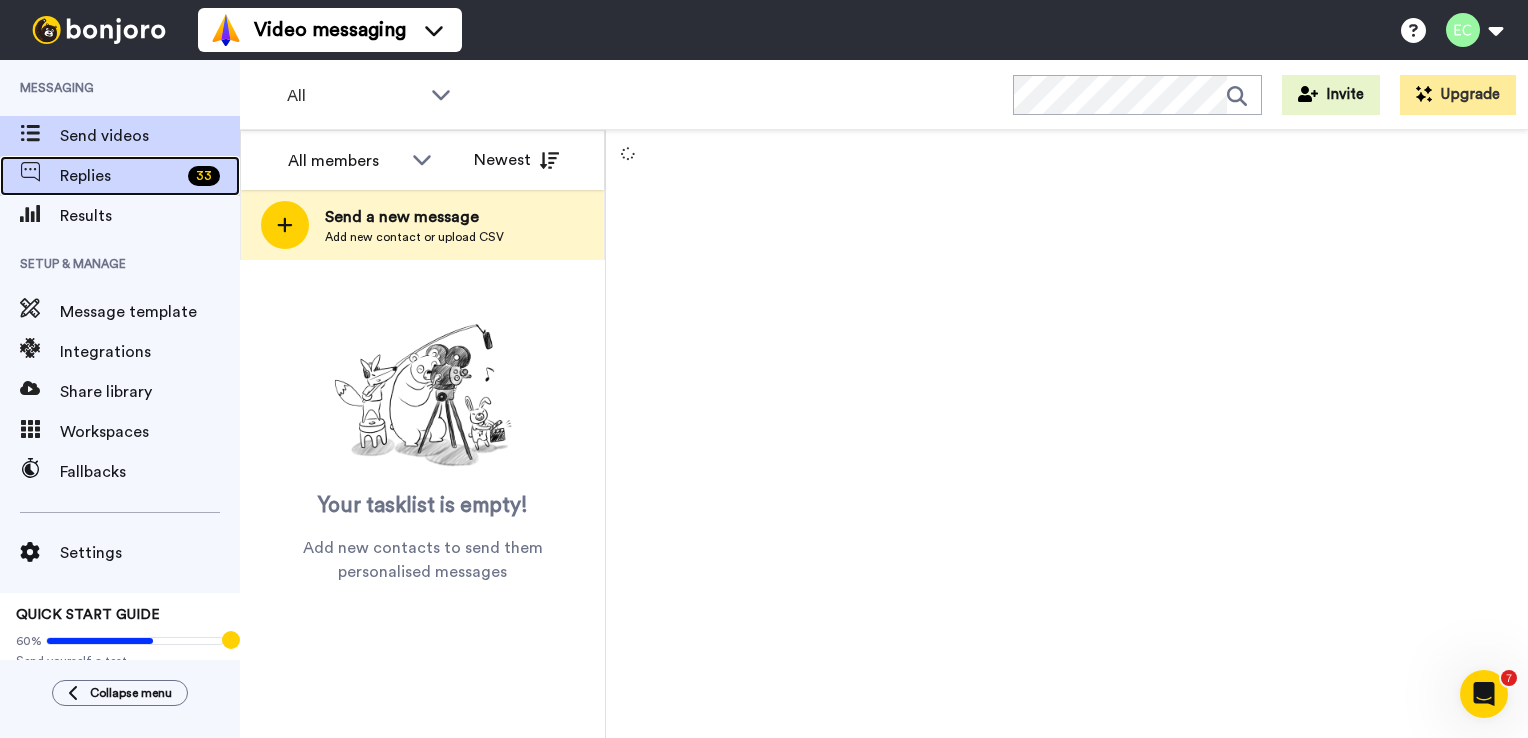 click on "Replies" at bounding box center [120, 176] 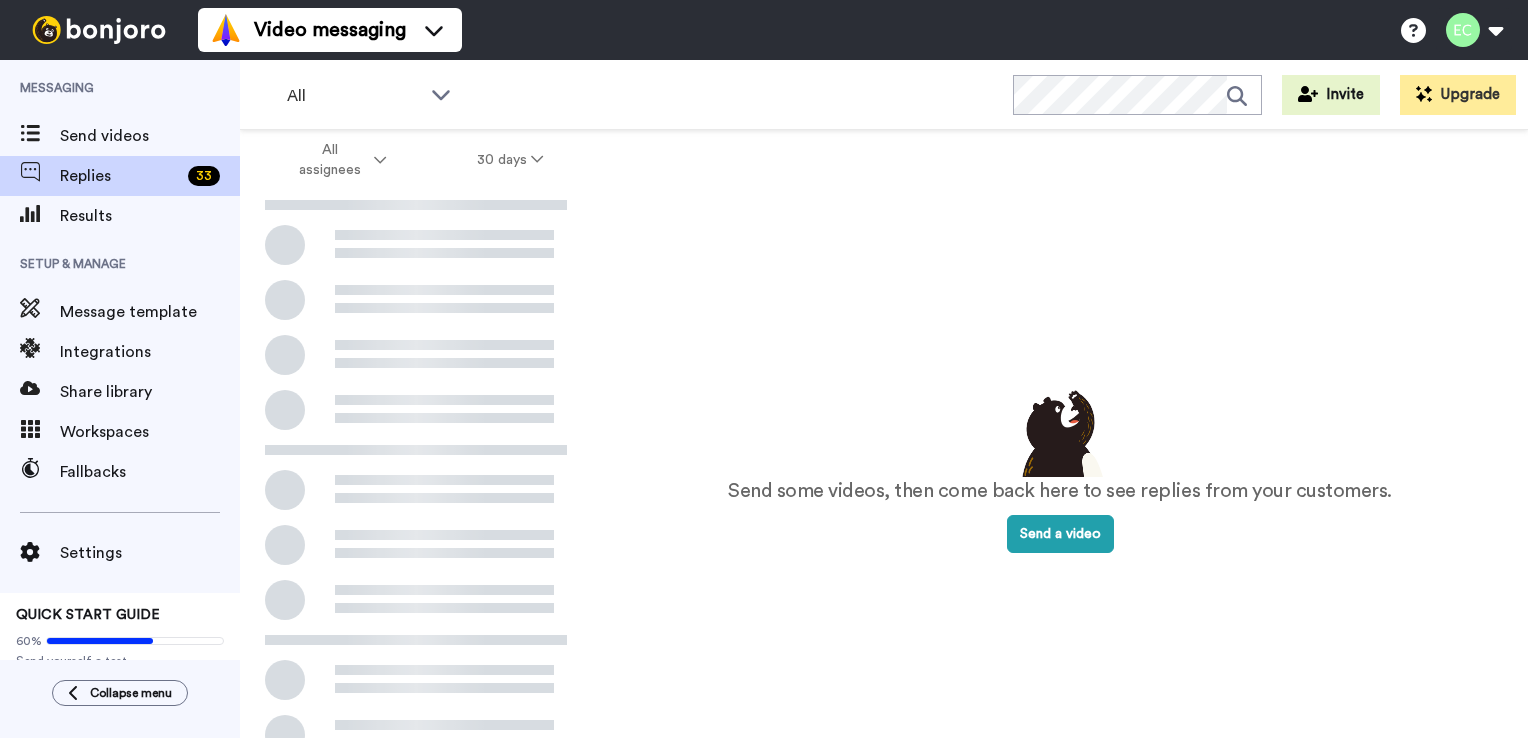 scroll, scrollTop: 0, scrollLeft: 0, axis: both 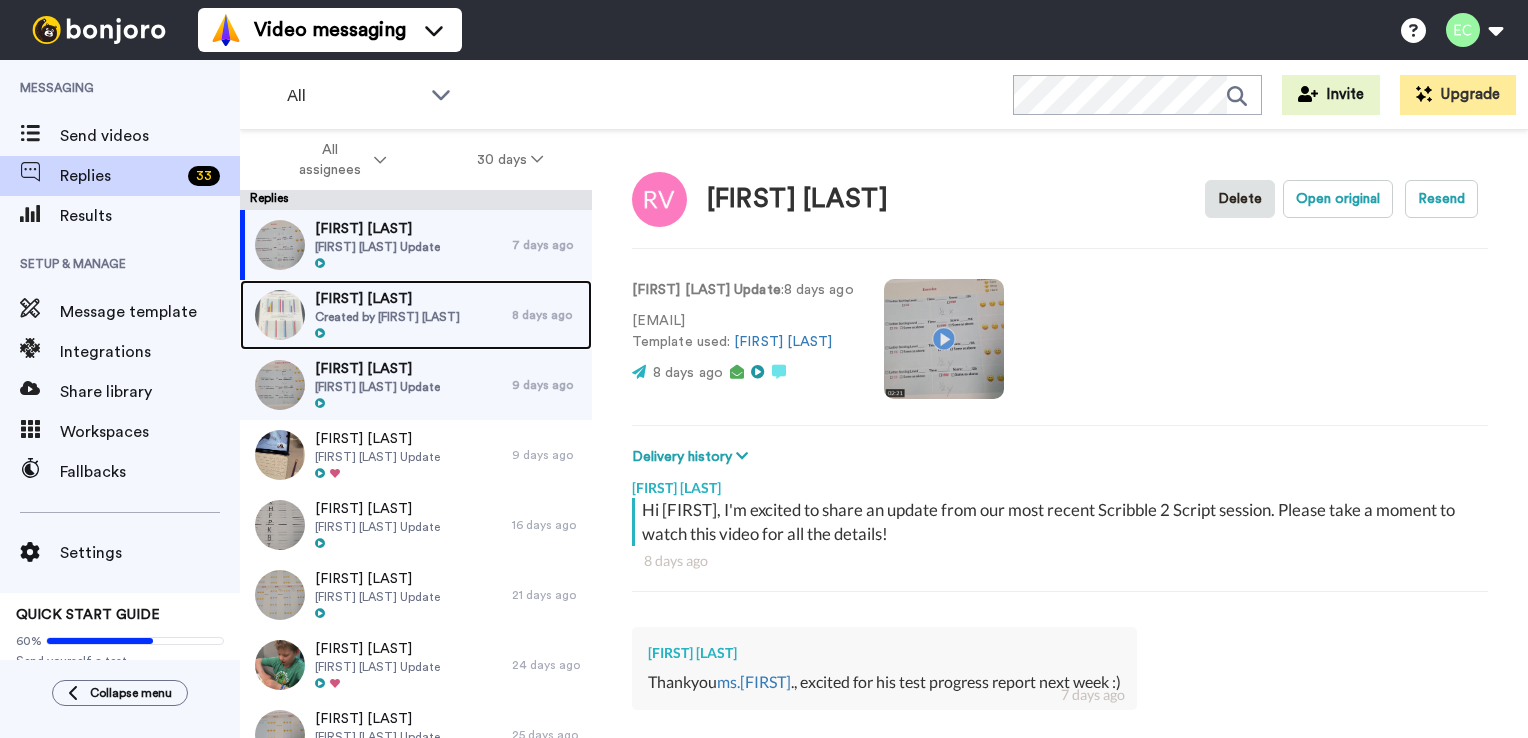 click on "Created by [FIRST] [LAST]" at bounding box center [387, 317] 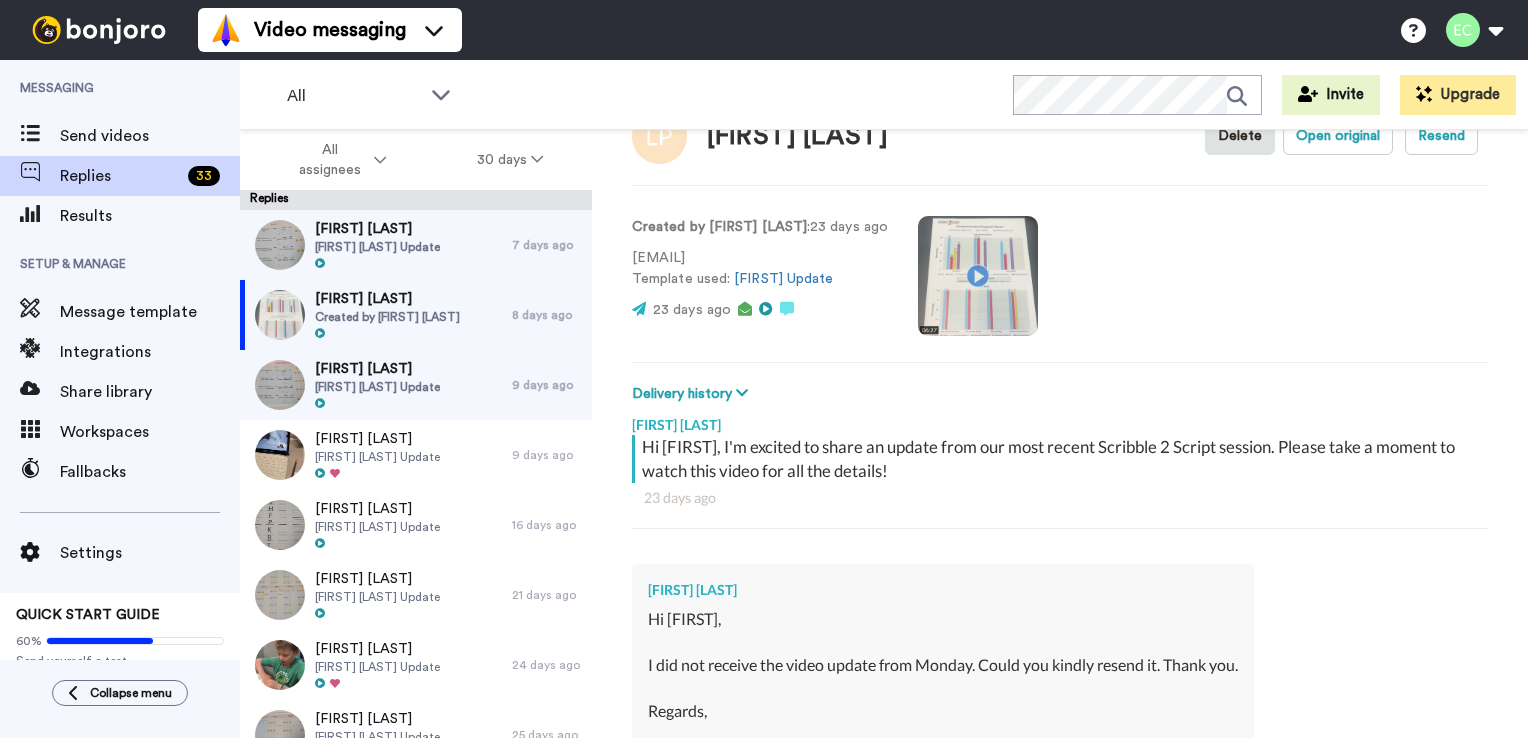 scroll, scrollTop: 64, scrollLeft: 0, axis: vertical 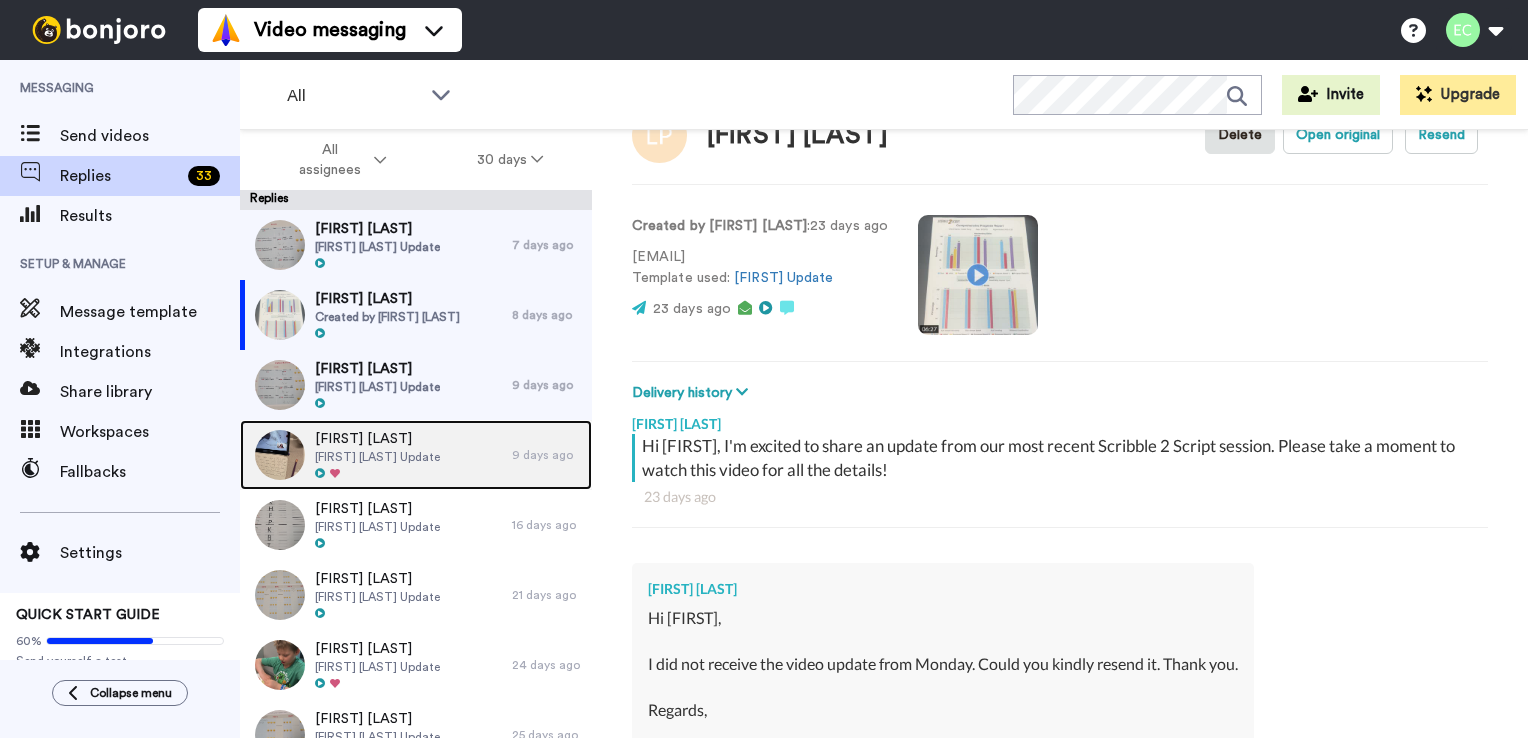 click at bounding box center (377, 474) 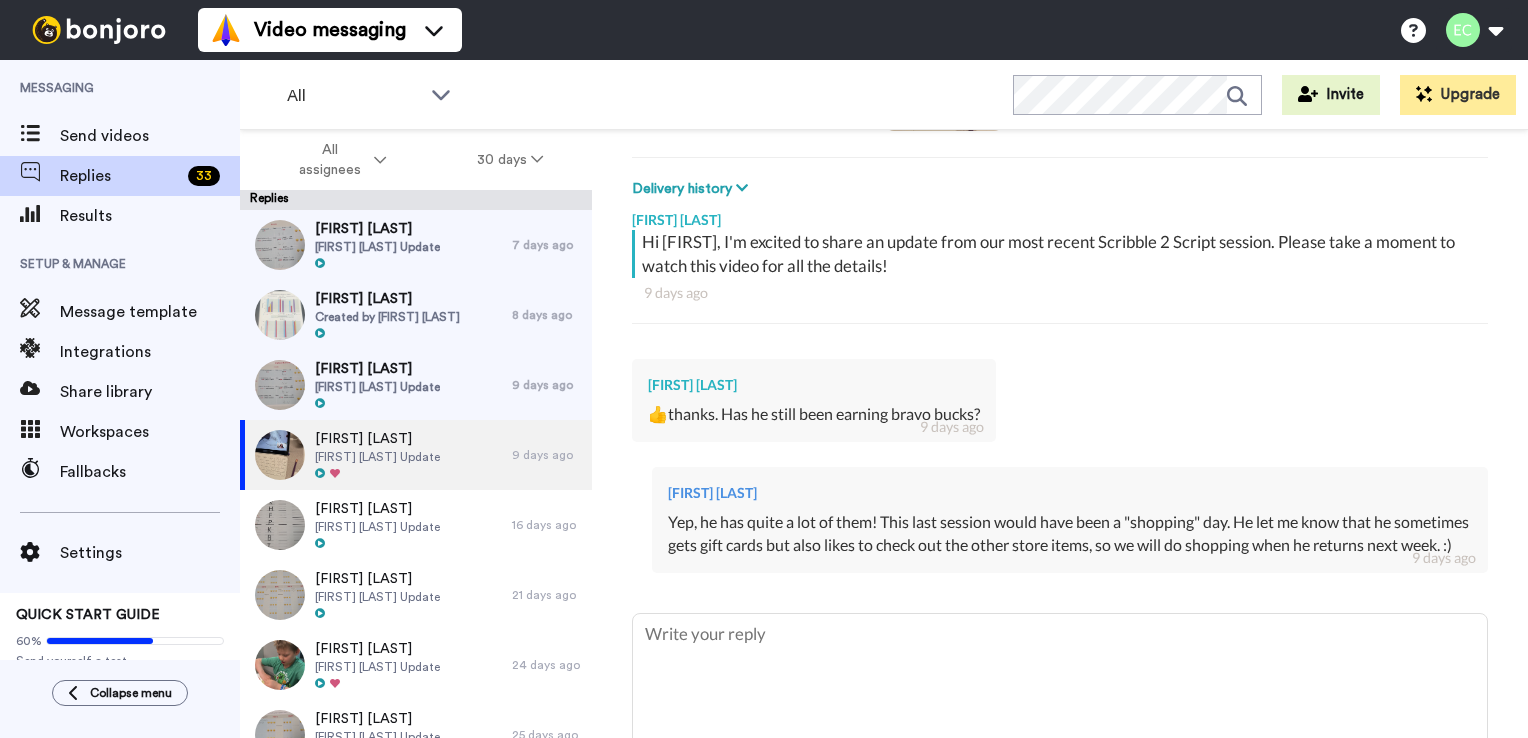 scroll, scrollTop: 276, scrollLeft: 0, axis: vertical 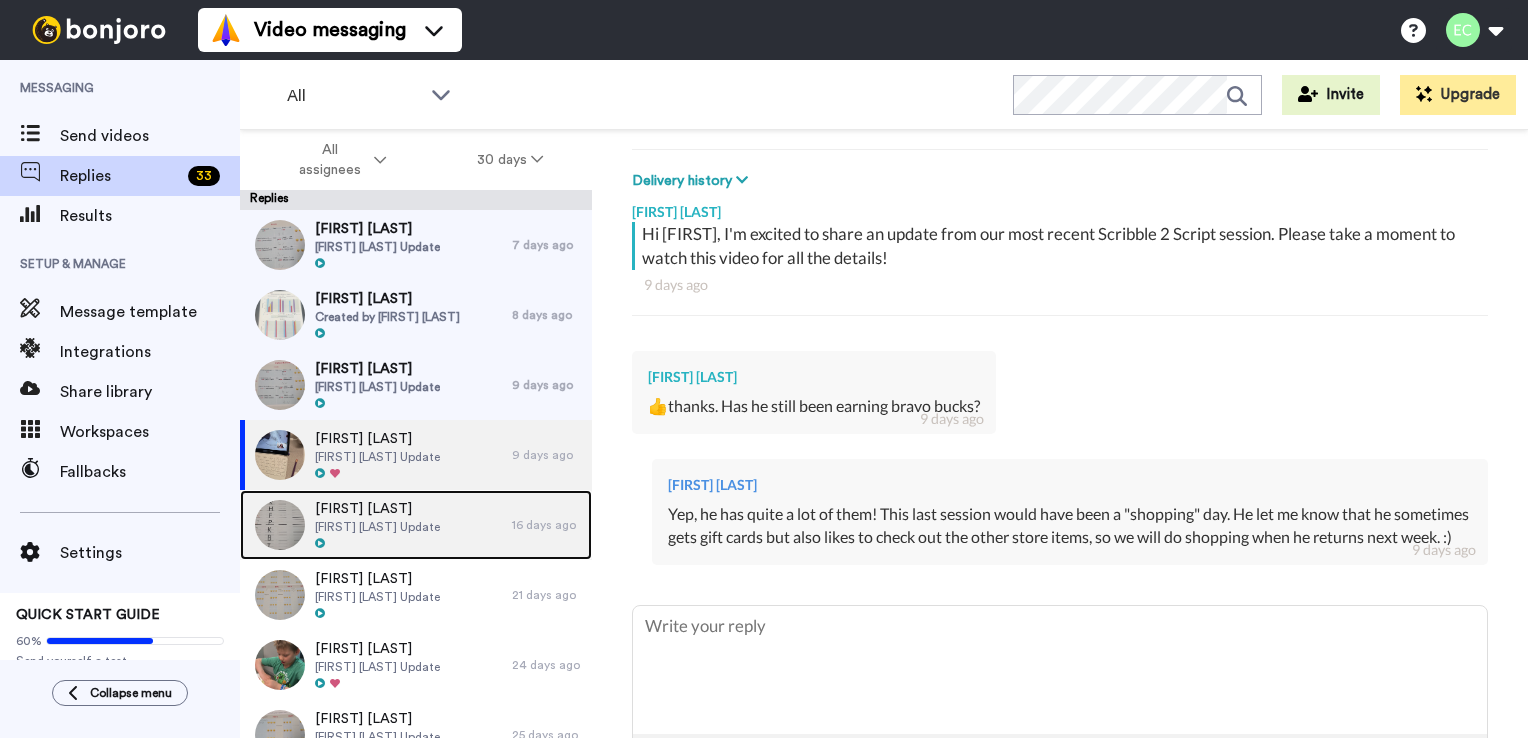 click at bounding box center [377, 544] 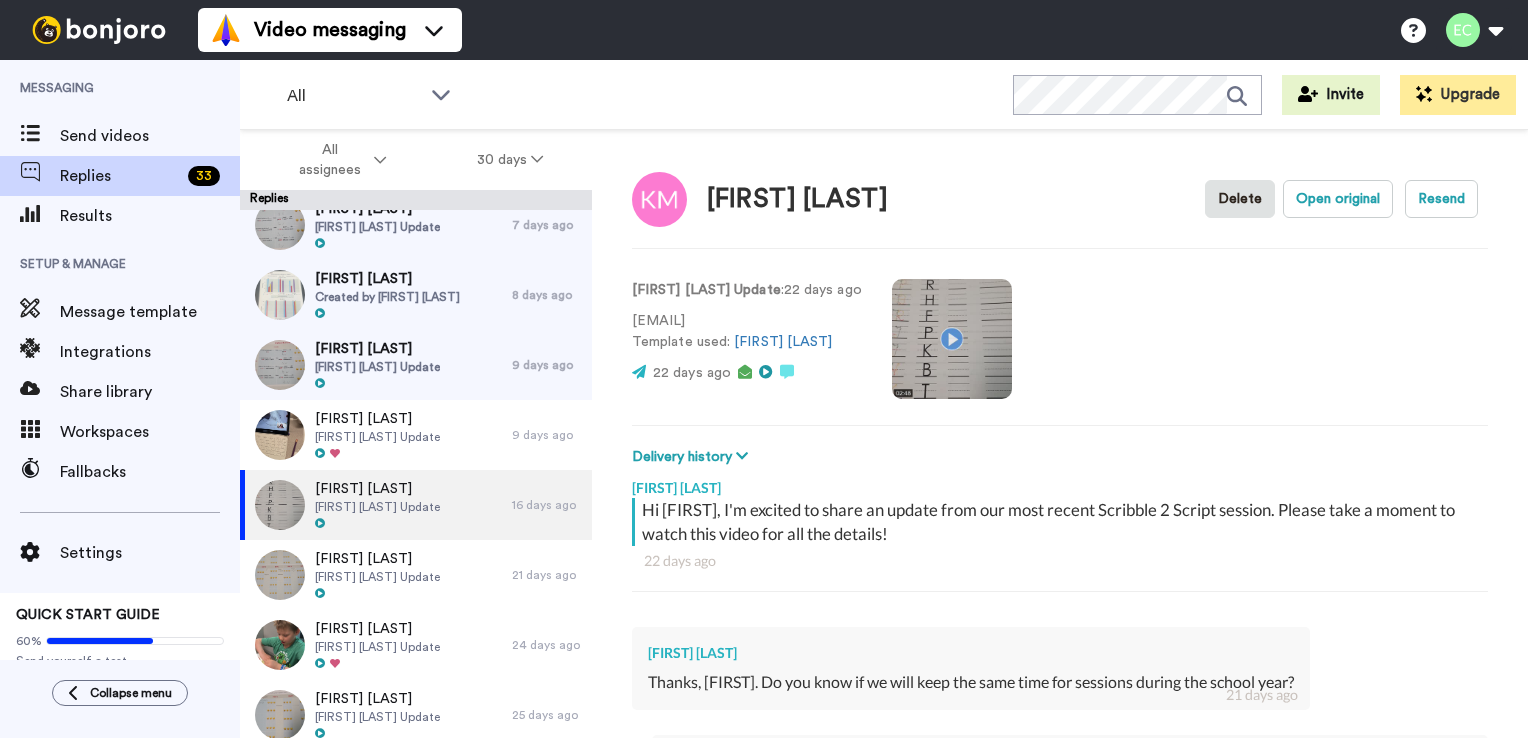 scroll, scrollTop: 19, scrollLeft: 0, axis: vertical 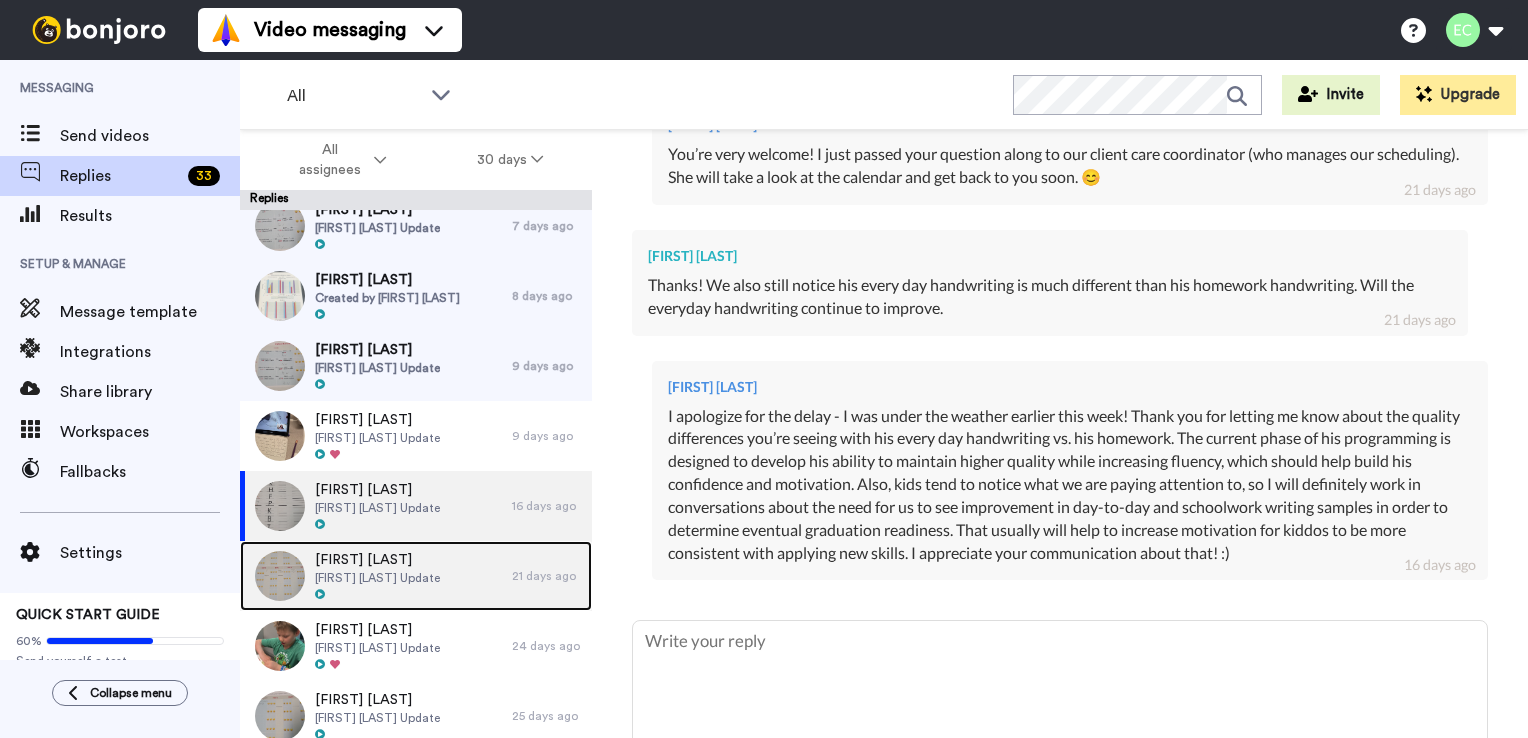 click on "[FIRST] [LAST] Update" at bounding box center (377, 578) 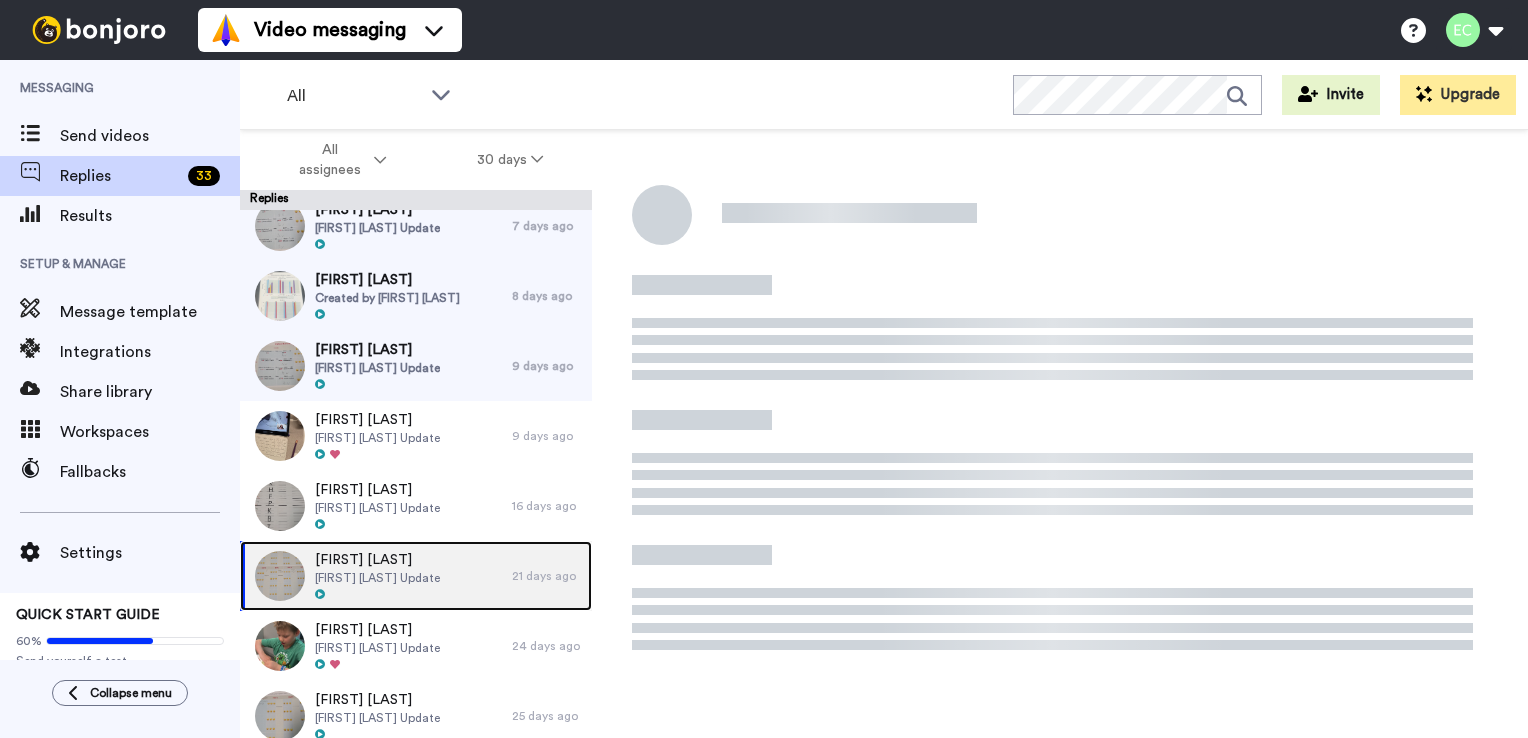 scroll, scrollTop: 0, scrollLeft: 0, axis: both 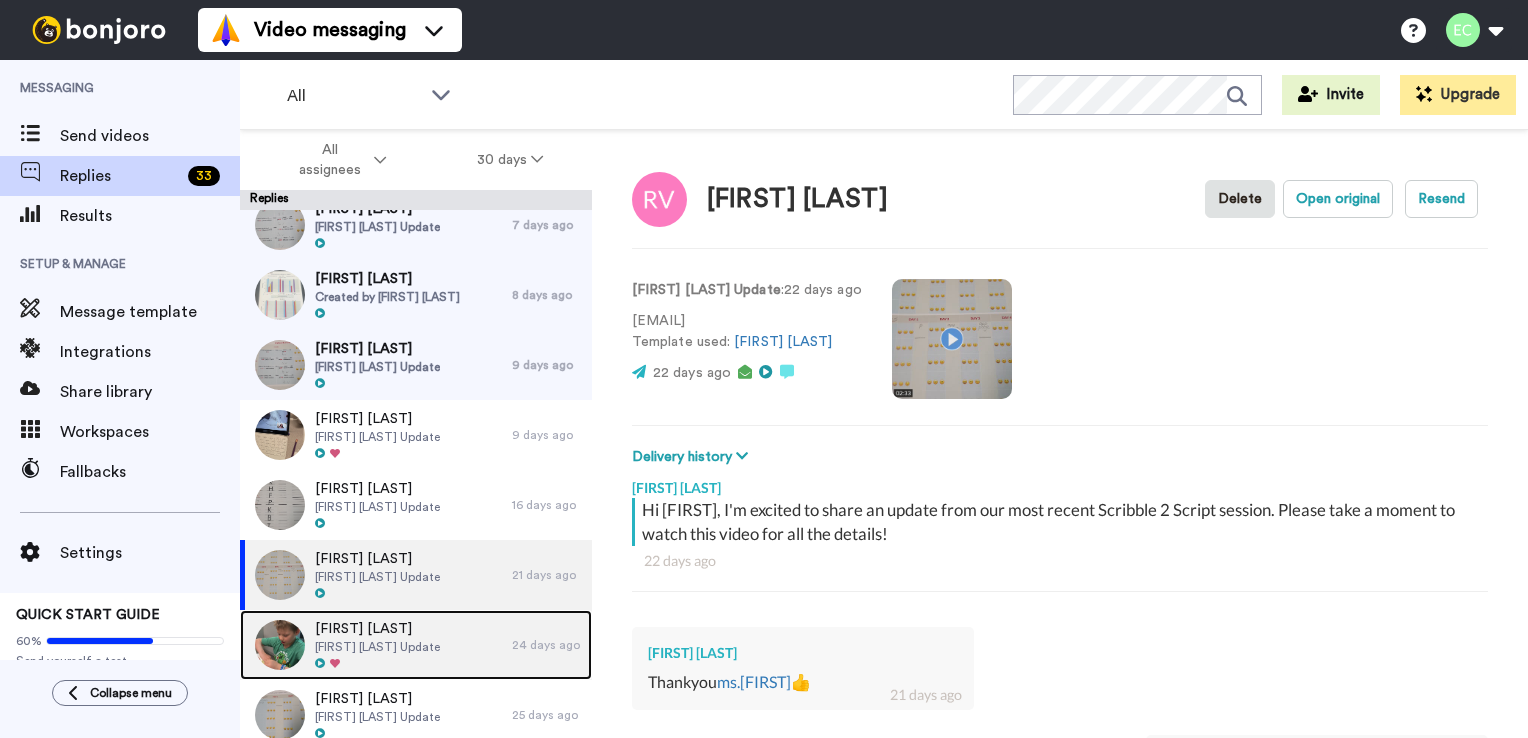 click at bounding box center [377, 664] 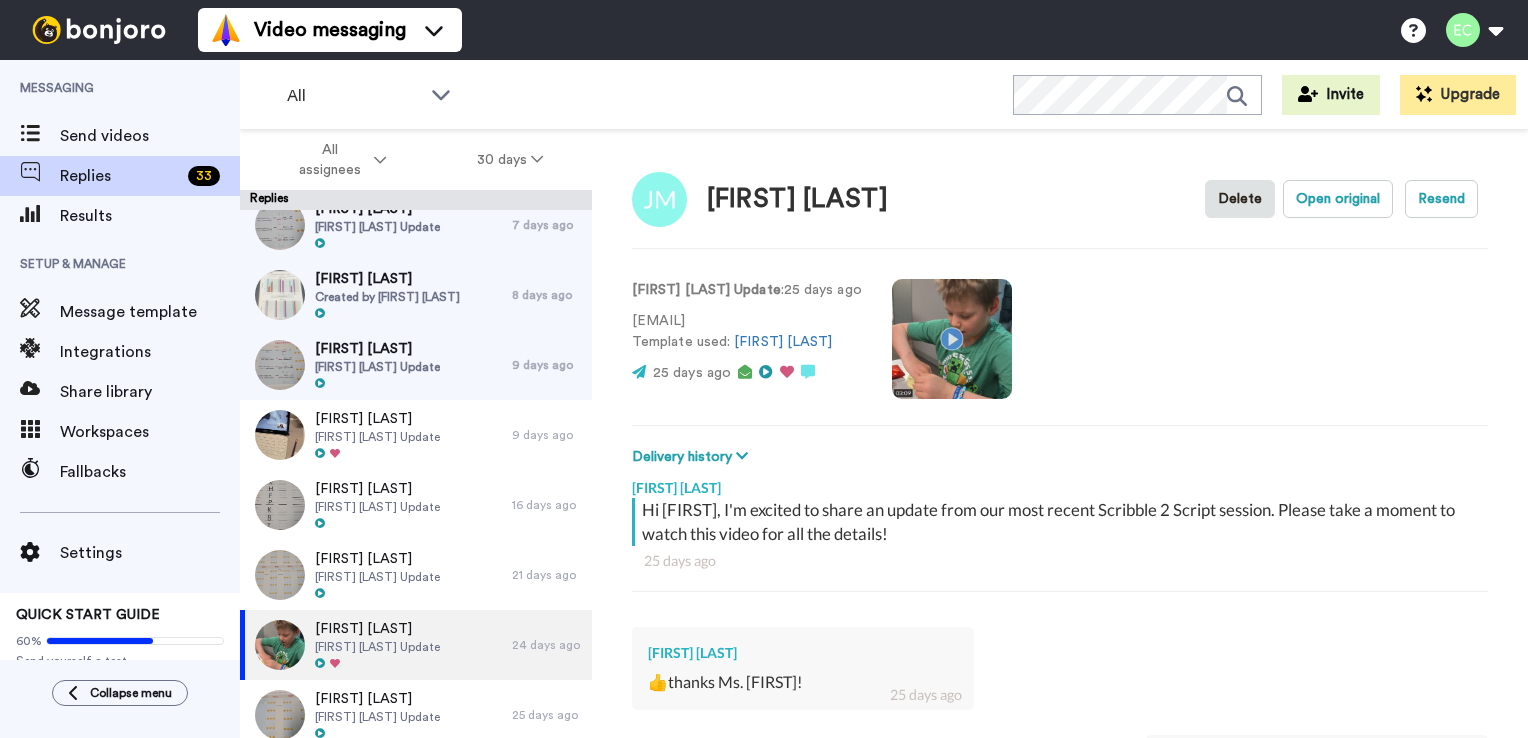 type on "x" 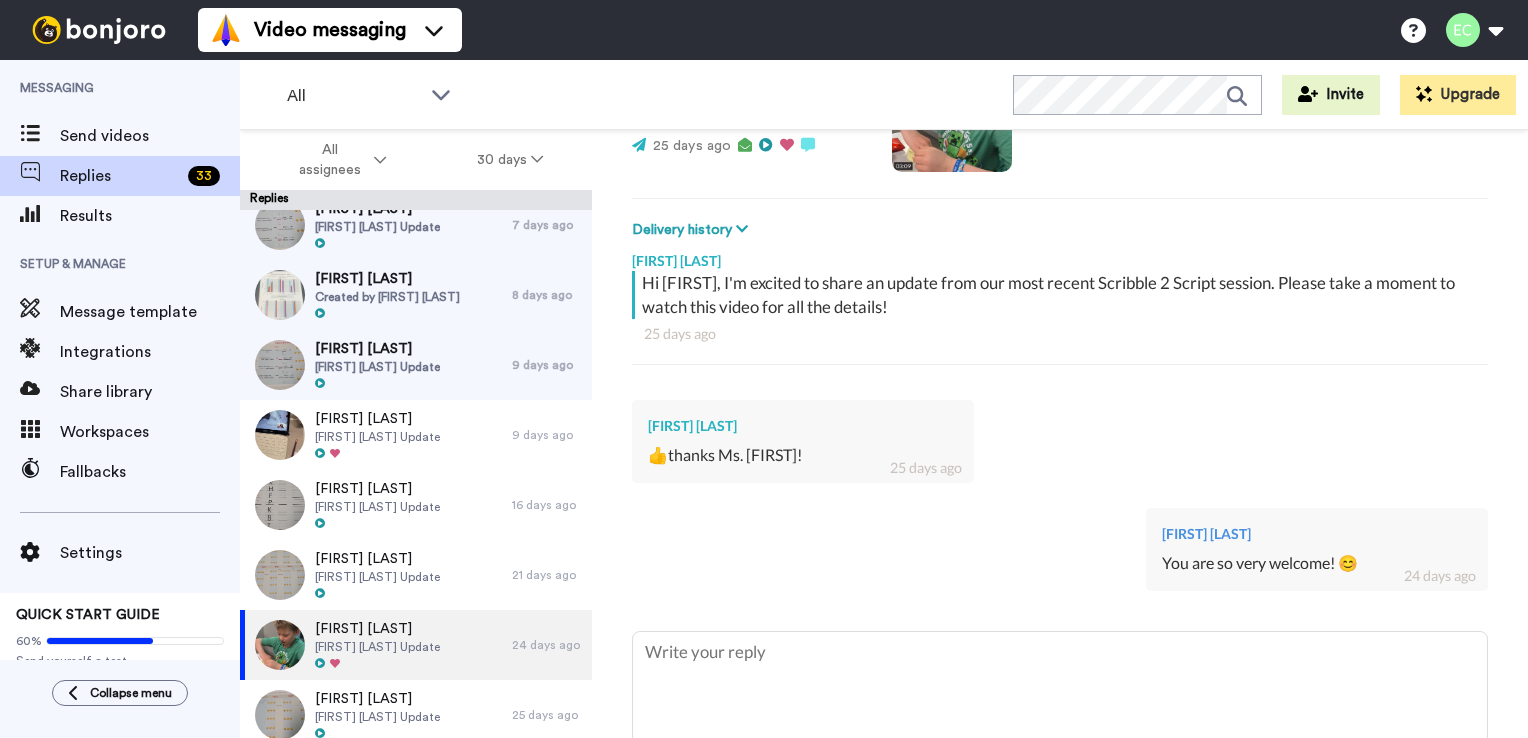 scroll, scrollTop: 228, scrollLeft: 0, axis: vertical 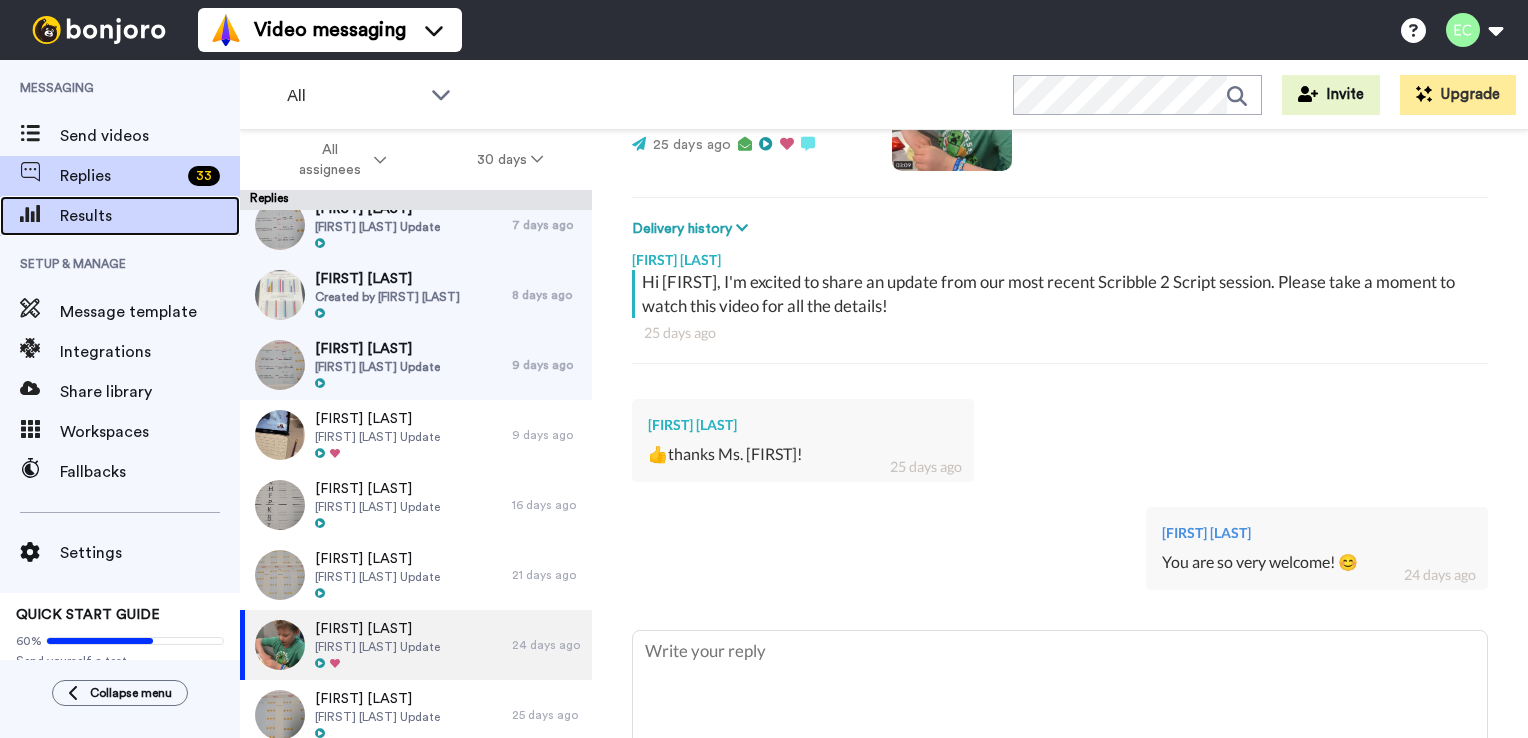 click on "Results" at bounding box center (150, 216) 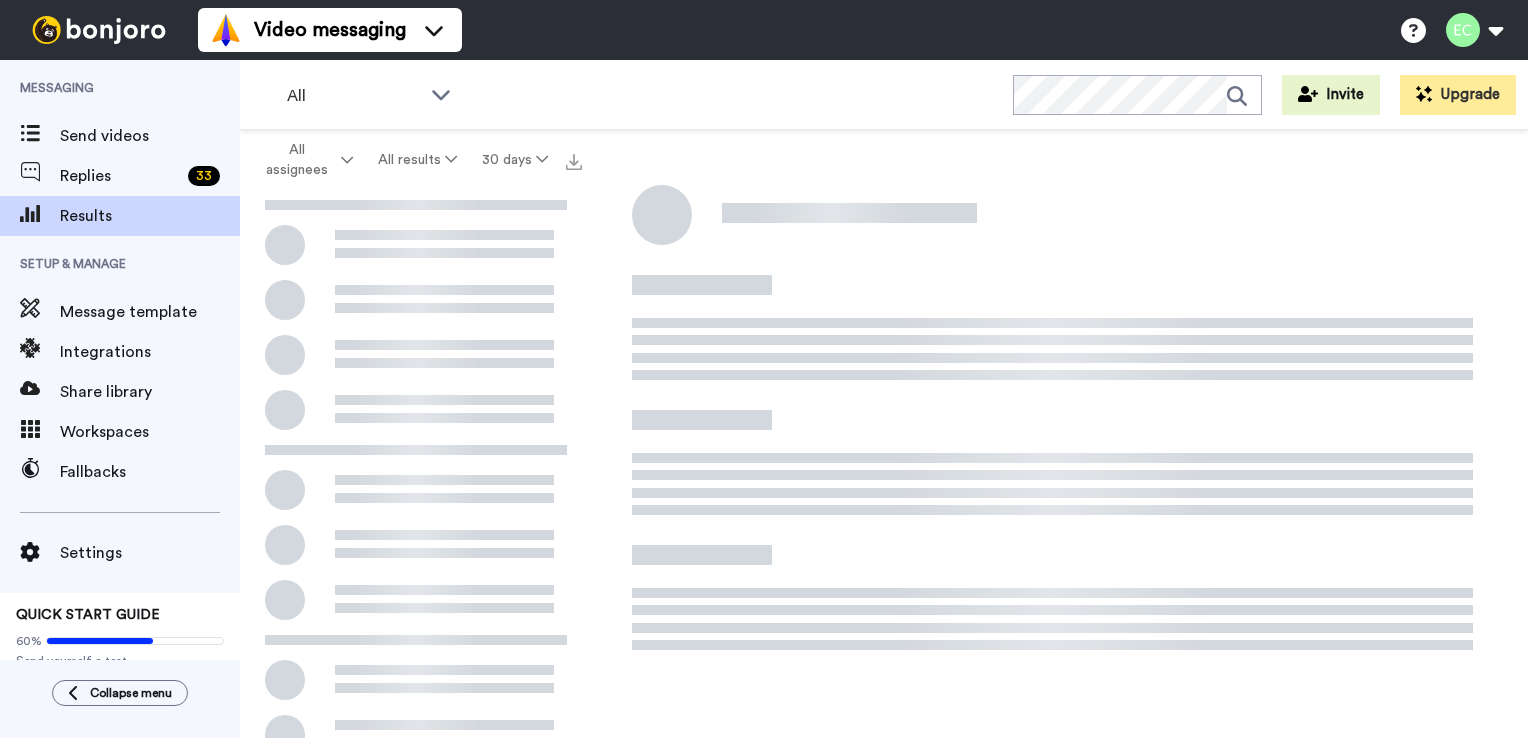 scroll, scrollTop: 0, scrollLeft: 0, axis: both 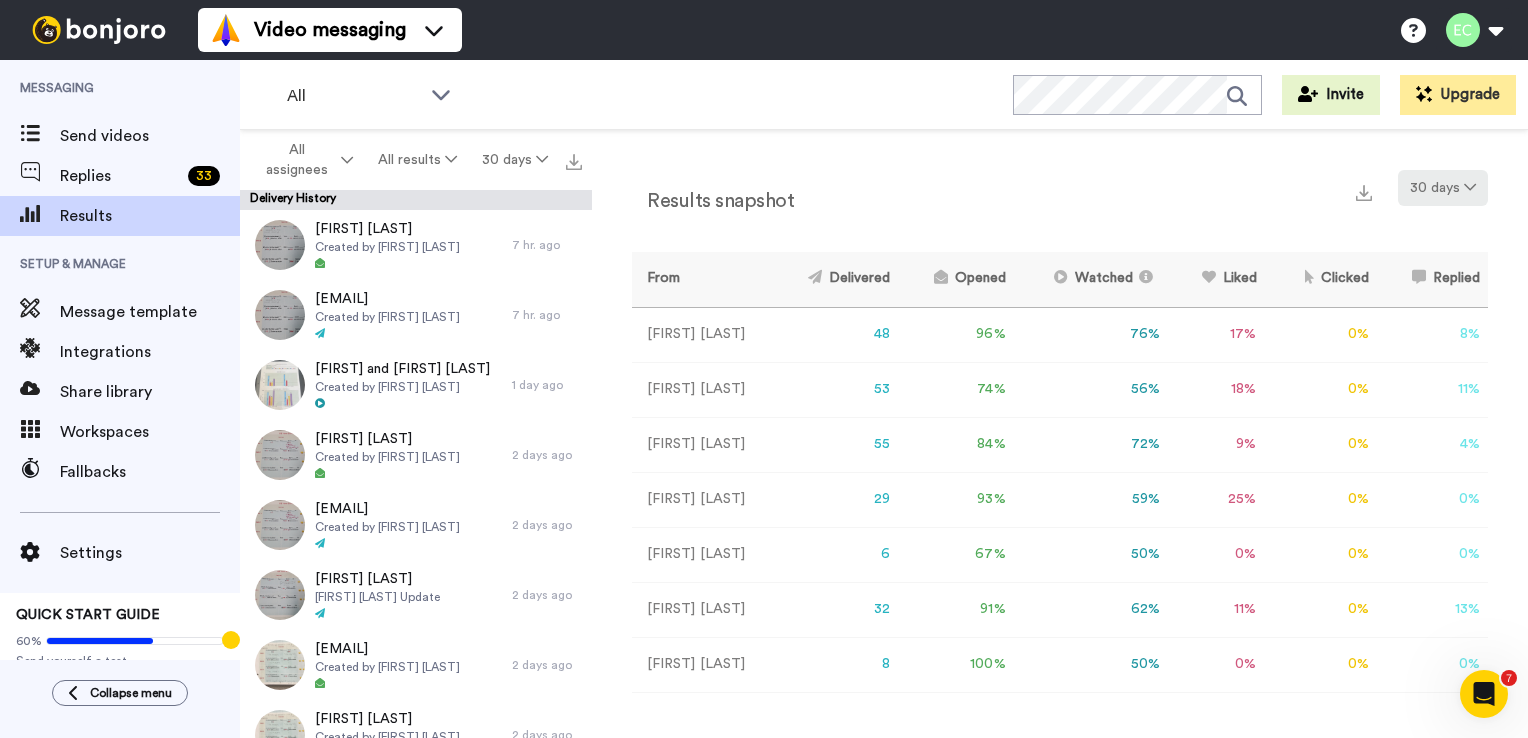 click at bounding box center (1470, 187) 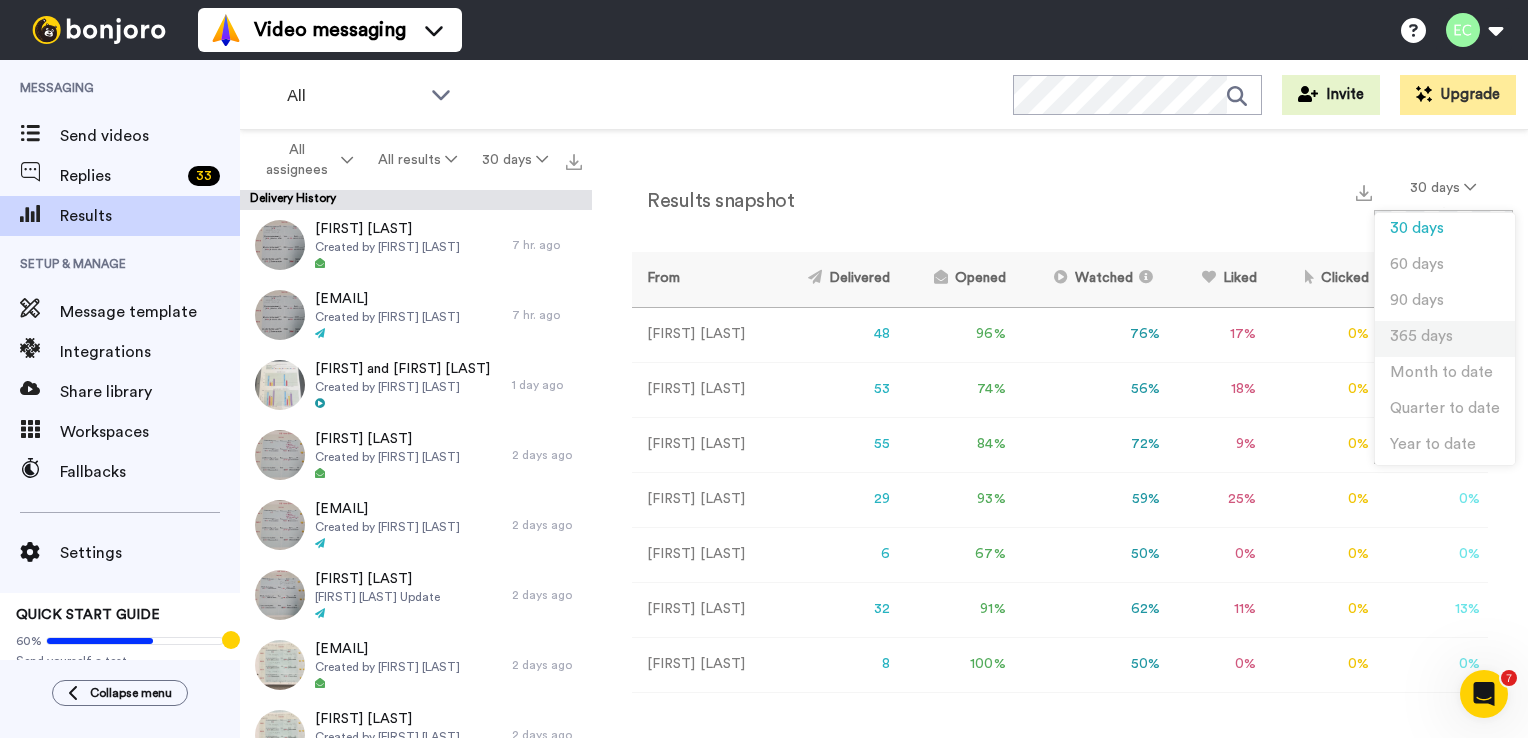 click on "365 days" at bounding box center (1421, 336) 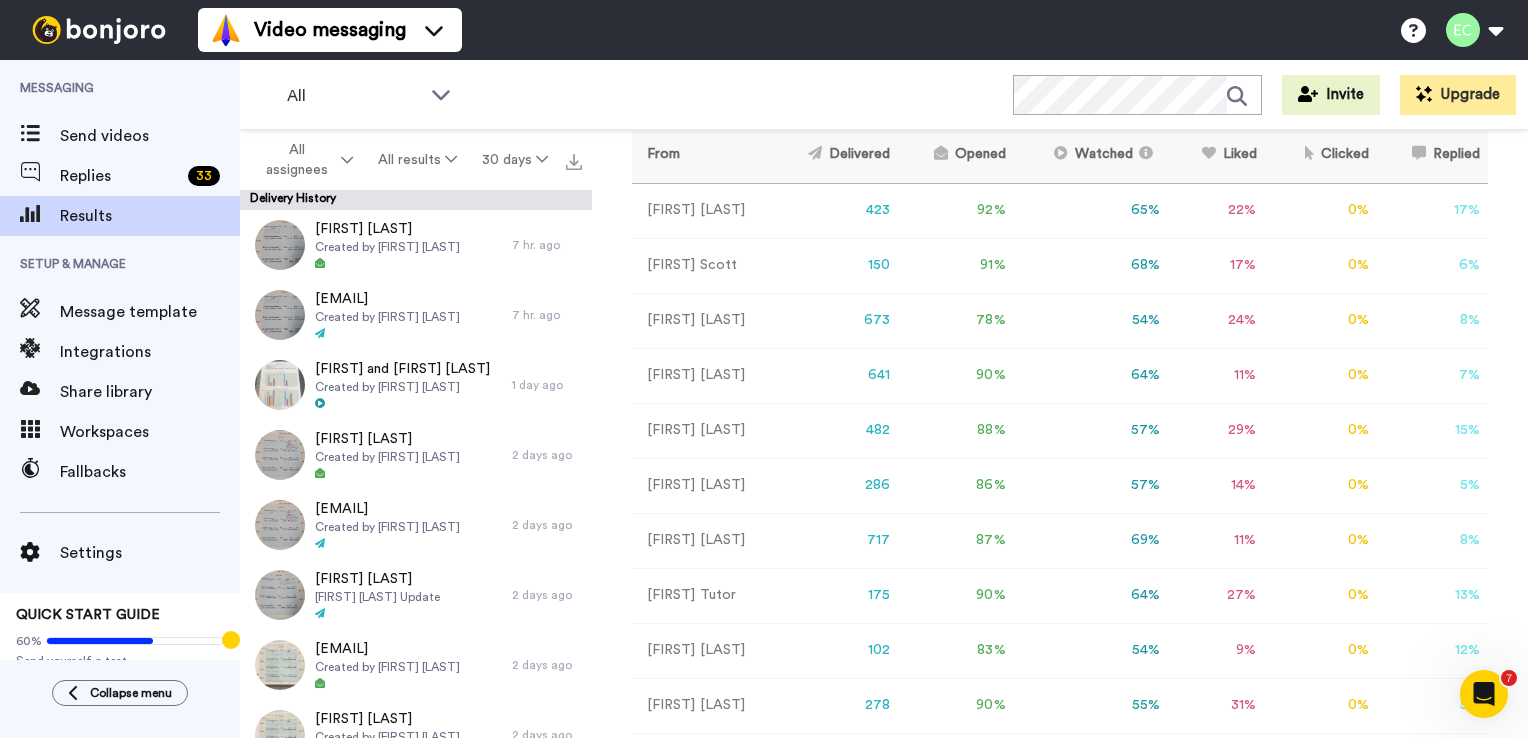 scroll, scrollTop: 124, scrollLeft: 0, axis: vertical 